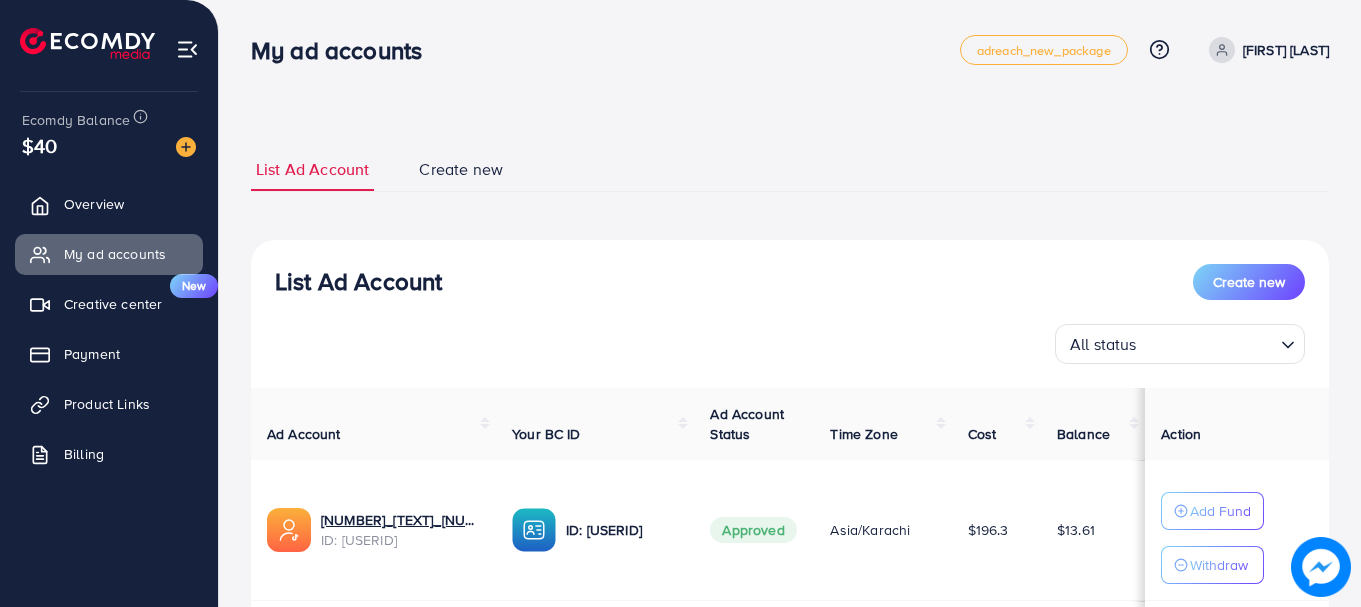 scroll, scrollTop: 0, scrollLeft: 0, axis: both 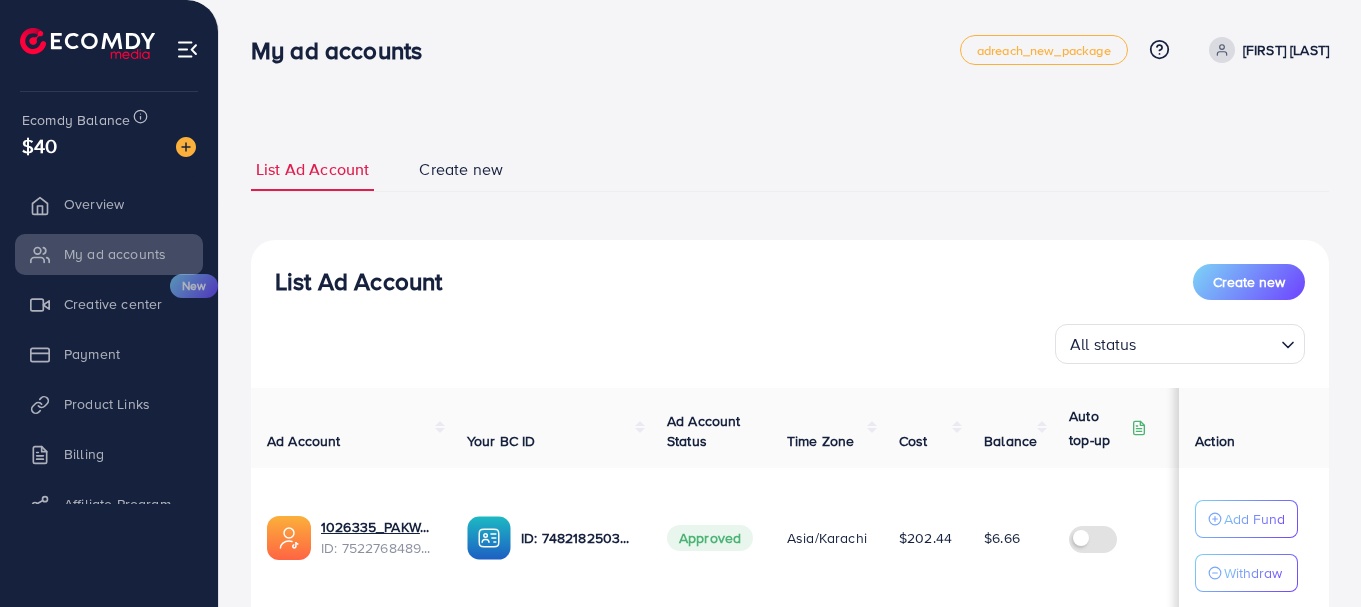 click on "My ad accounts   adreach_new_package  Help Center Contact Support Plans and Pricing Term and policy About Us  Mustafa Magsi  Profile Log out" at bounding box center [790, 50] 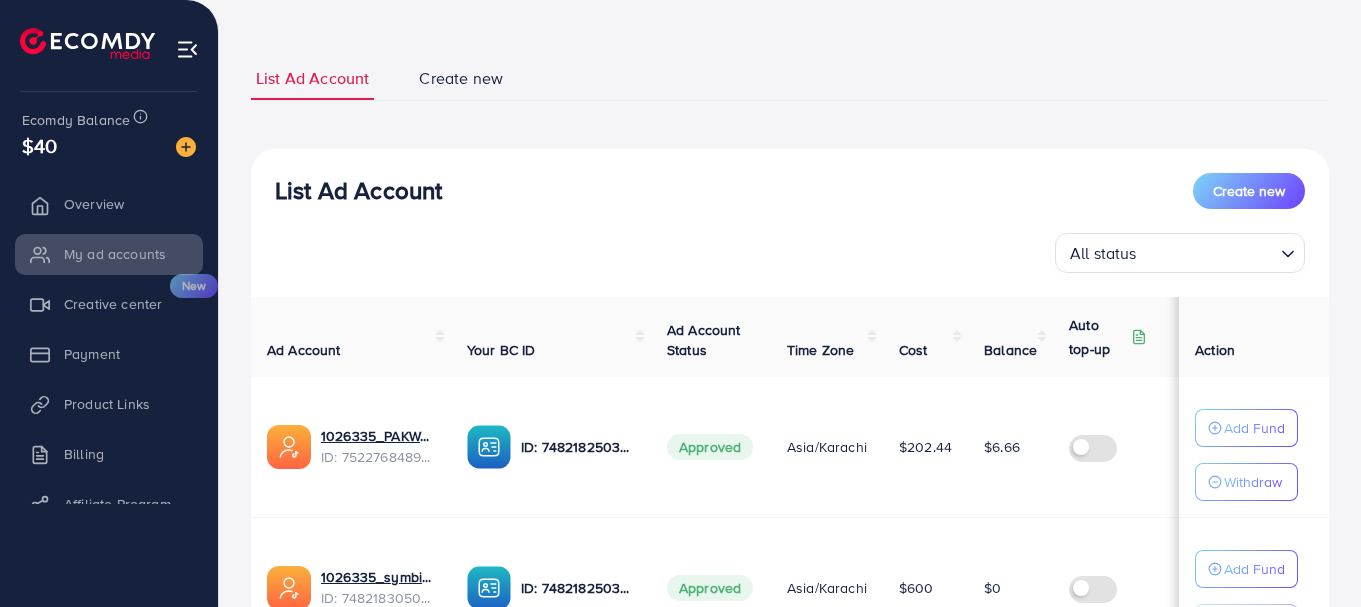 scroll, scrollTop: 100, scrollLeft: 0, axis: vertical 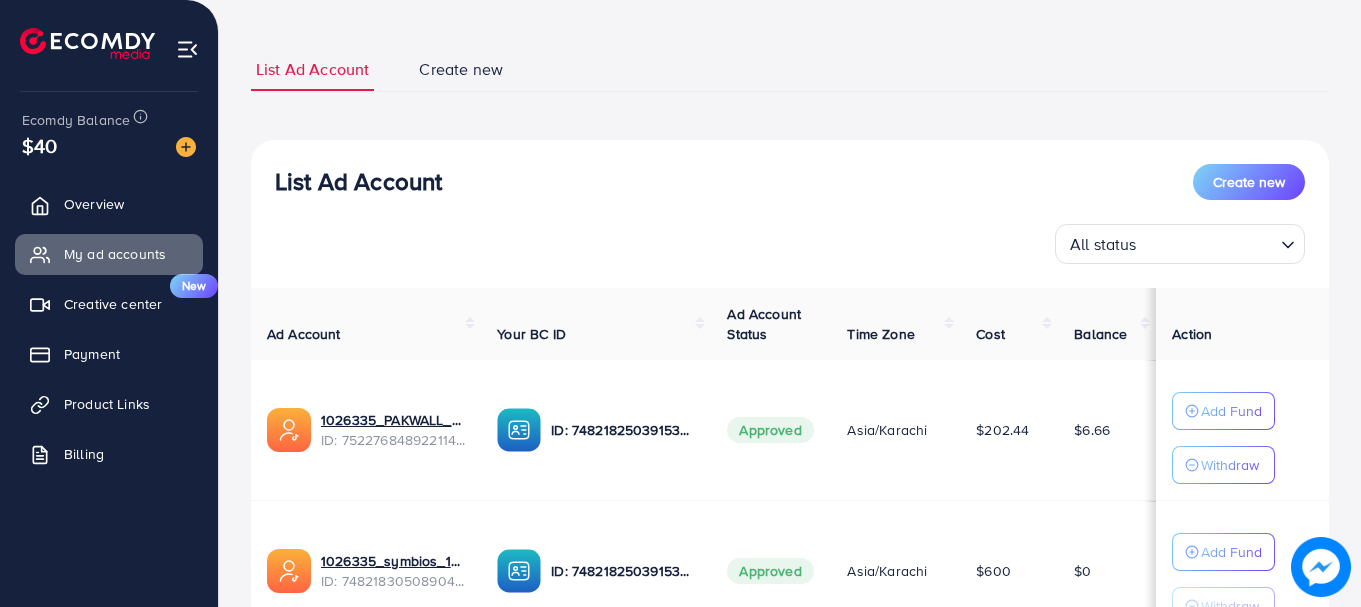 click on "List Ad Account Create new" at bounding box center (790, 70) 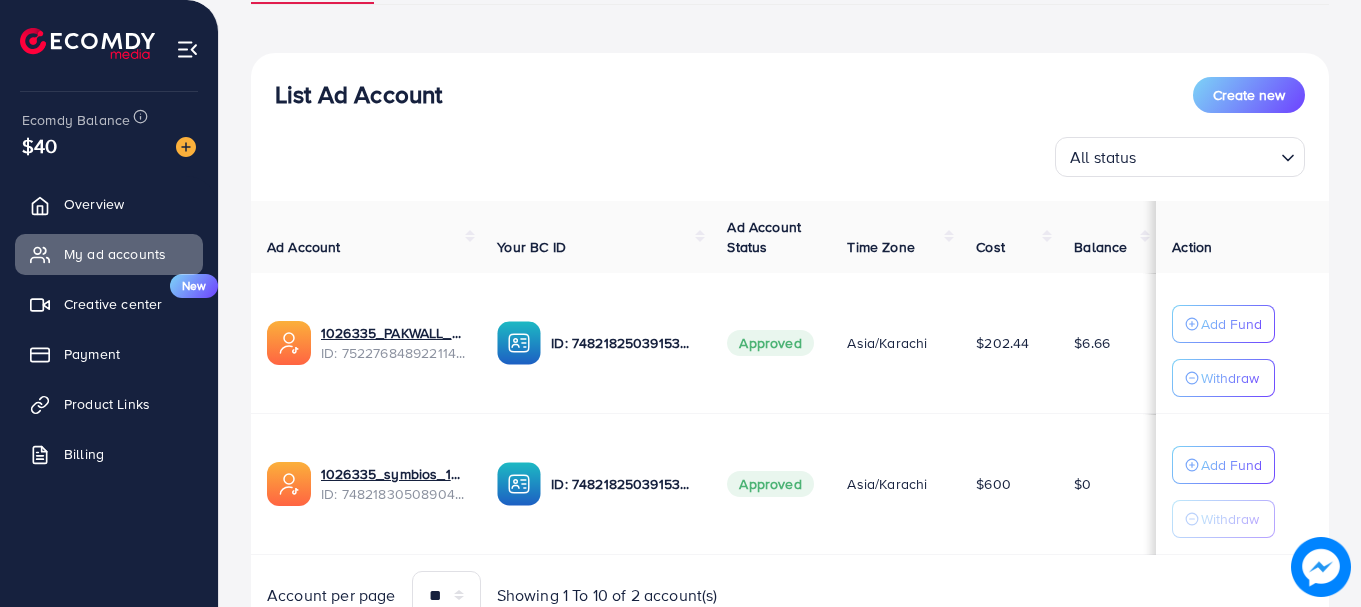scroll, scrollTop: 200, scrollLeft: 0, axis: vertical 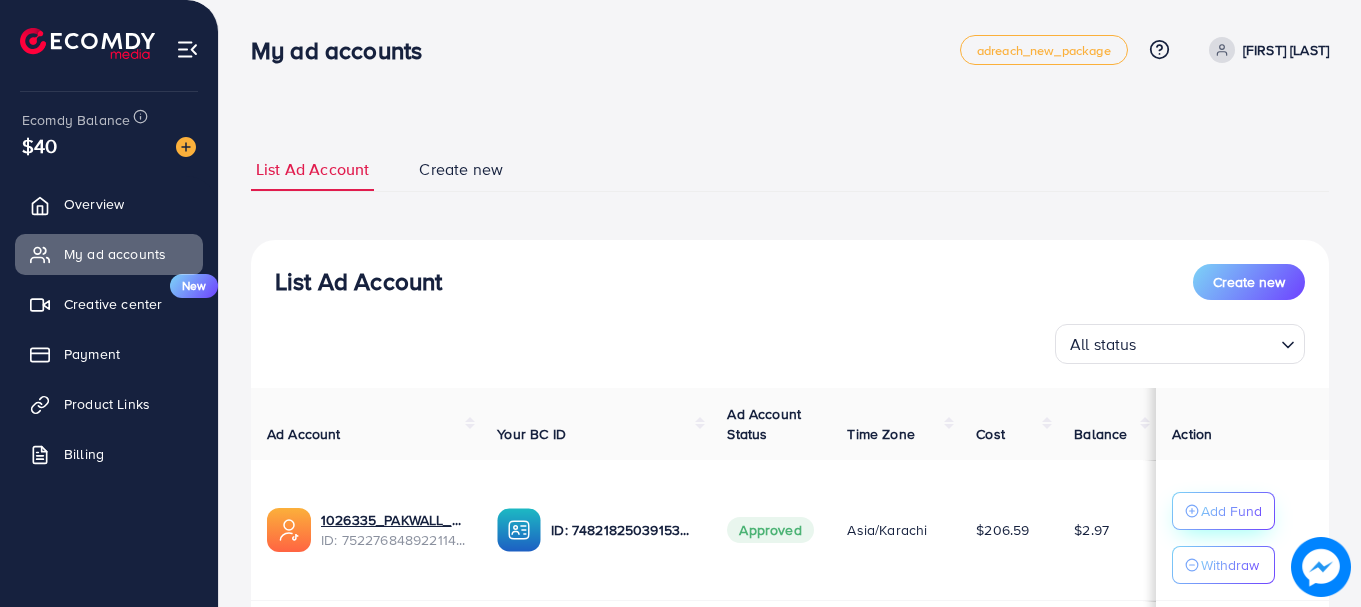 click on "Add Fund" at bounding box center (1223, 511) 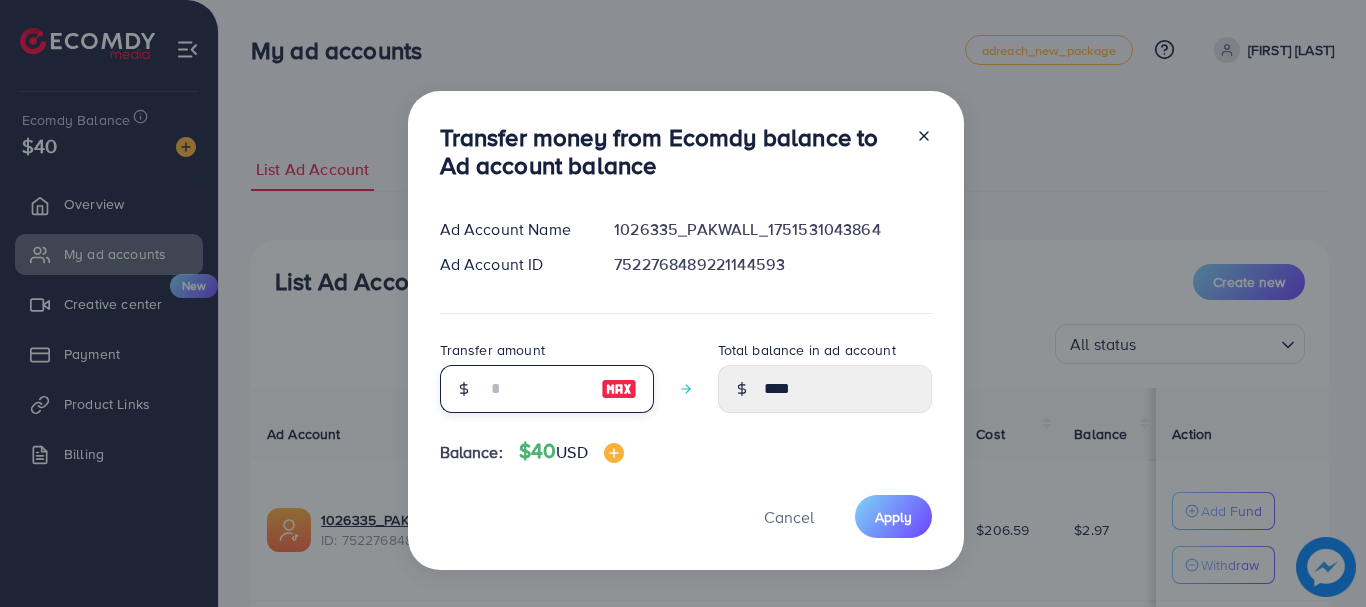 click at bounding box center [536, 389] 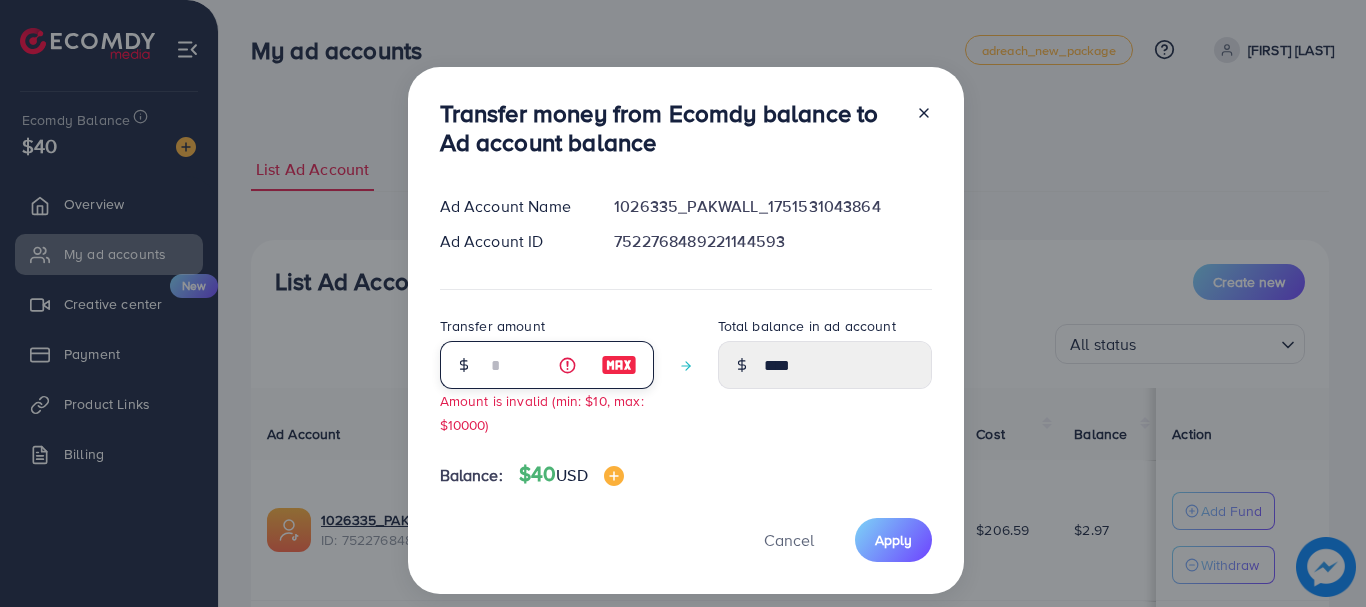type on "****" 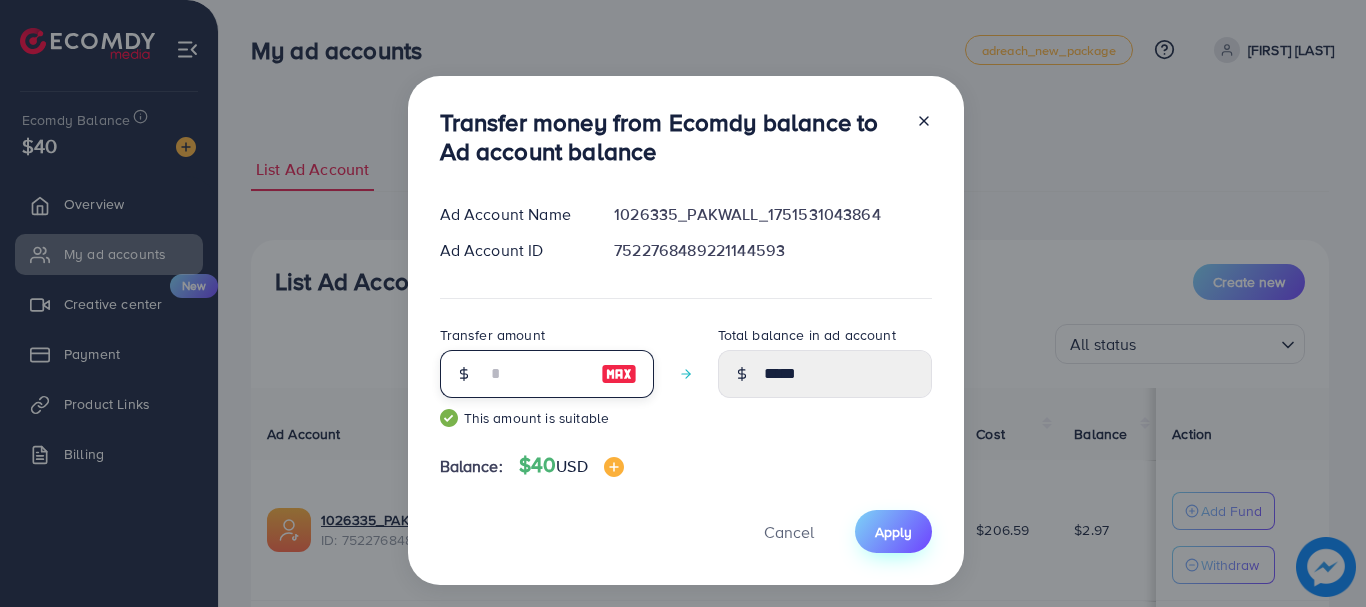 type on "**" 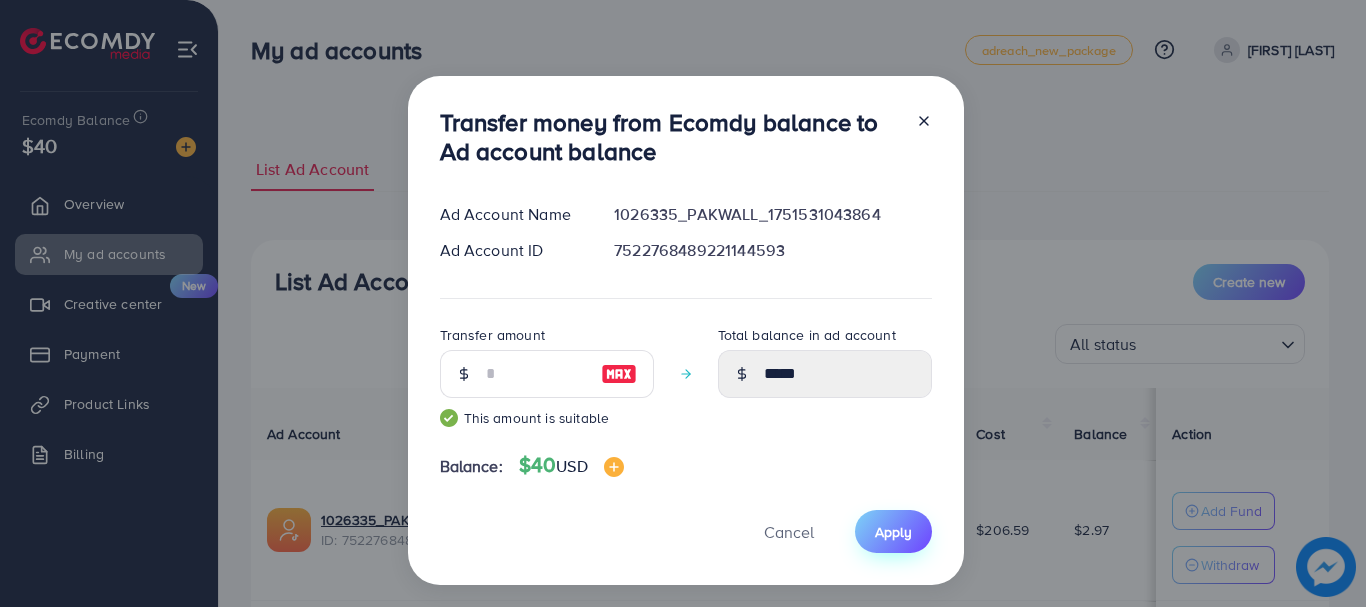 click on "Apply" at bounding box center (893, 532) 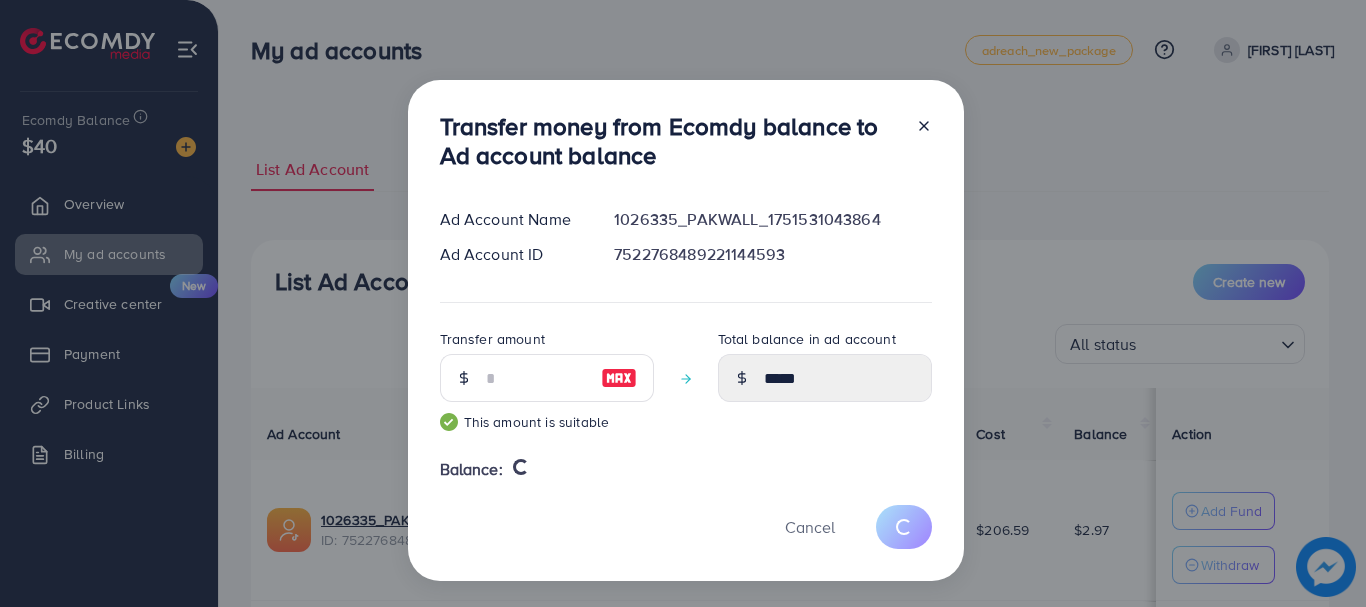 type 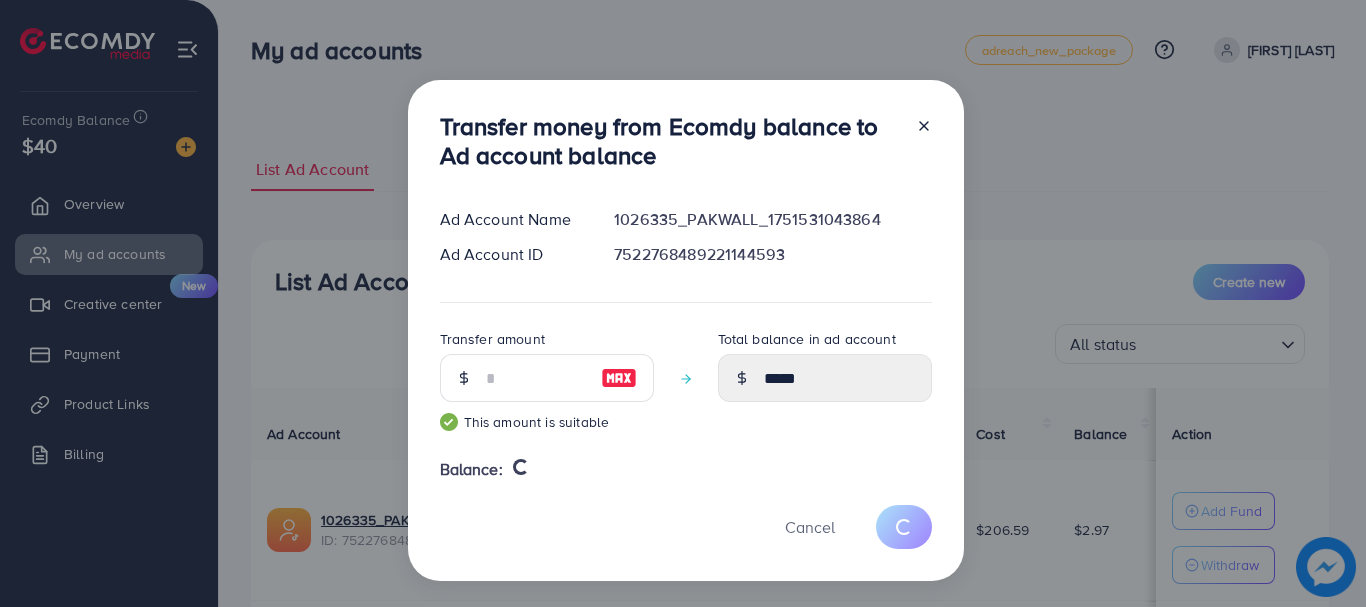 type on "****" 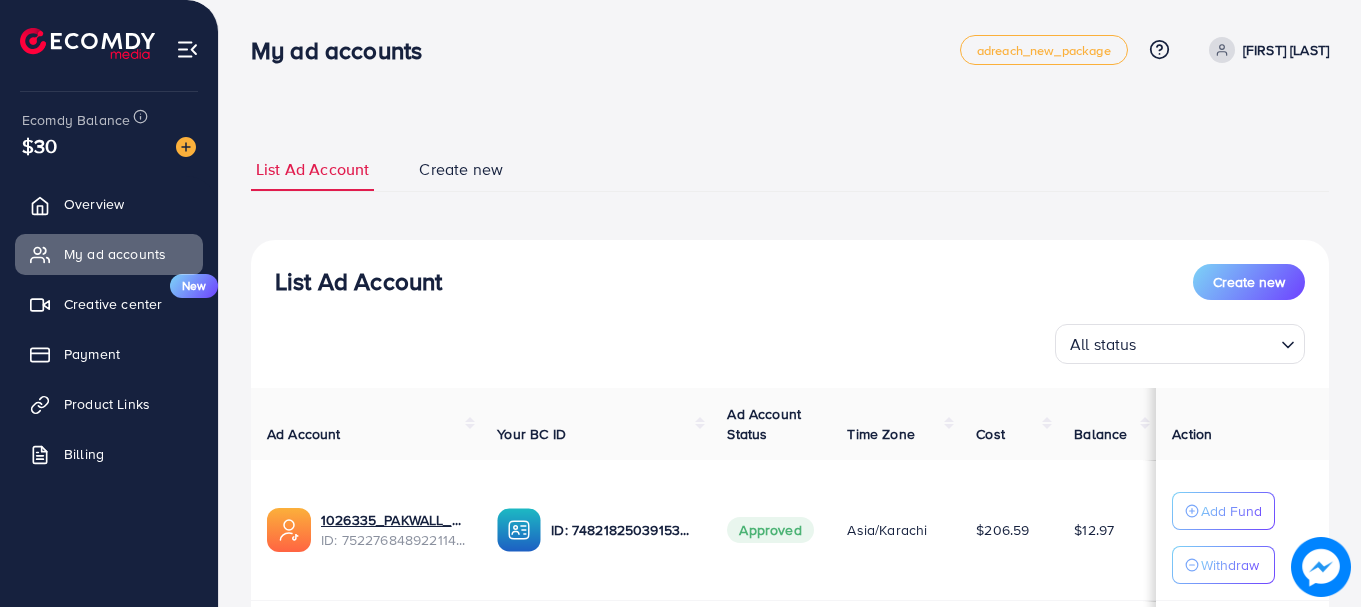 scroll, scrollTop: 0, scrollLeft: 0, axis: both 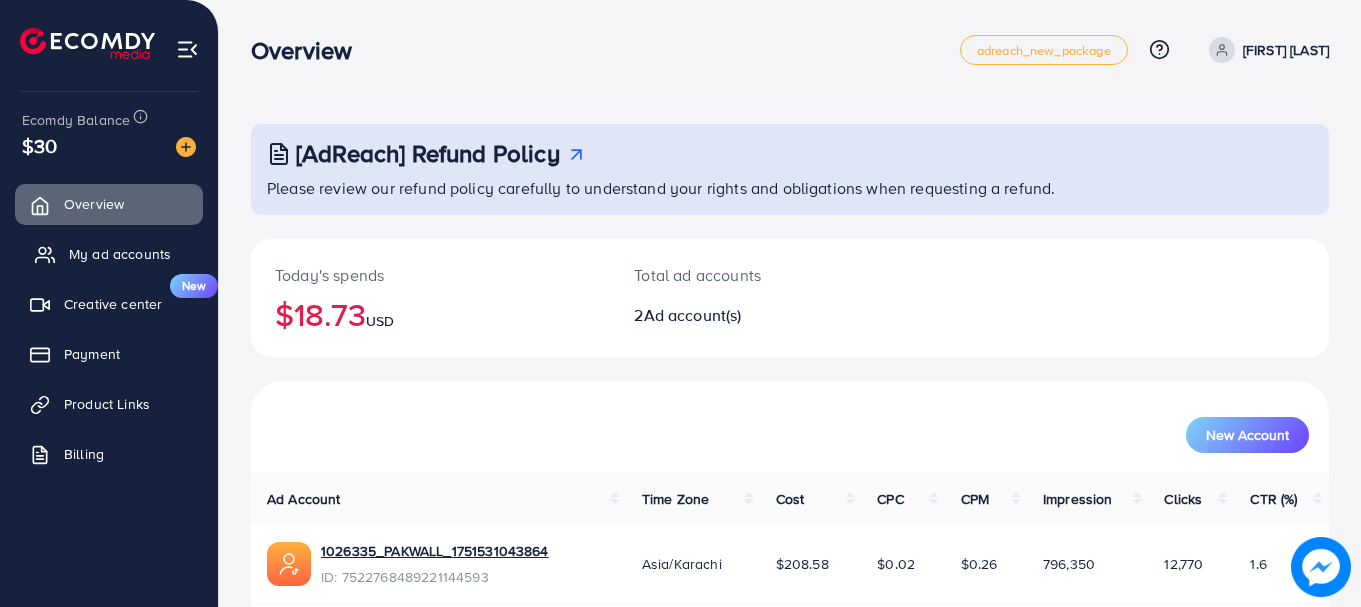 click on "My ad accounts" at bounding box center (109, 254) 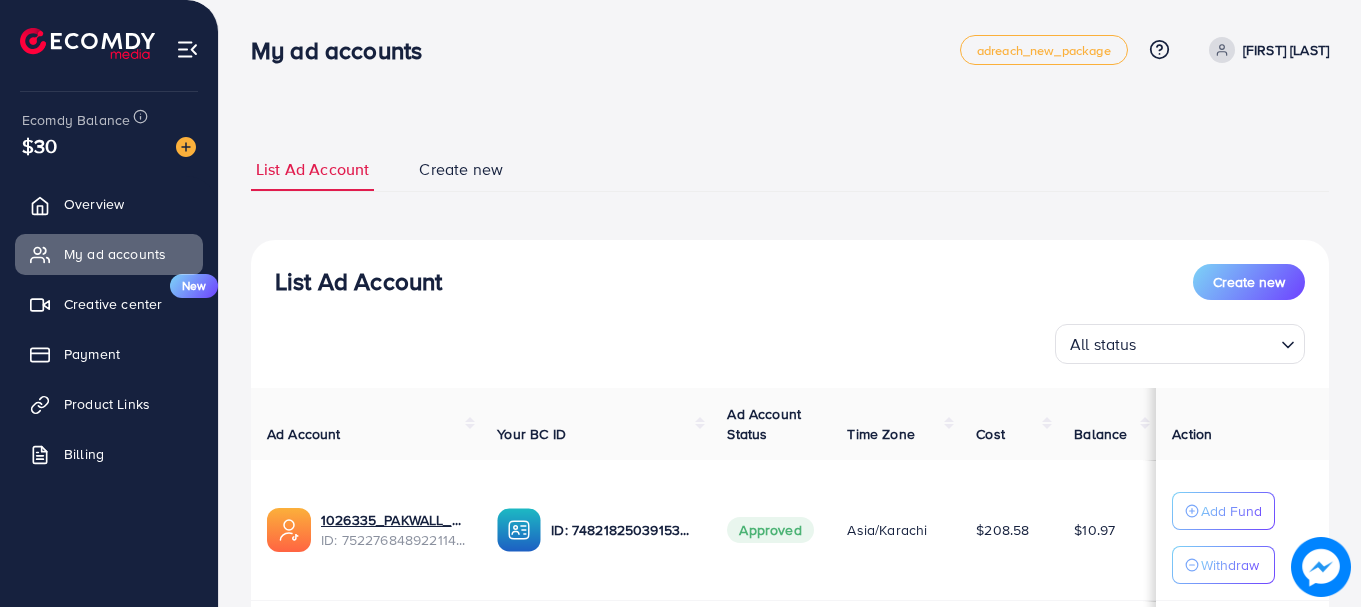 scroll, scrollTop: 0, scrollLeft: 0, axis: both 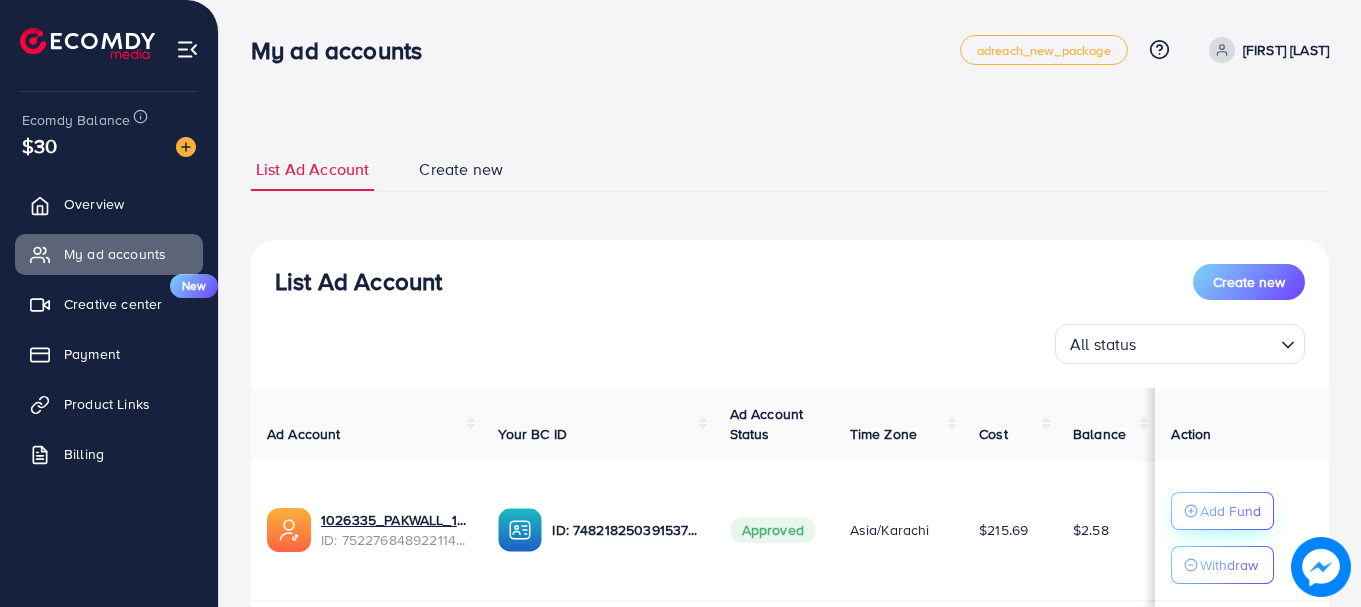 click on "Add Fund" at bounding box center (1230, 511) 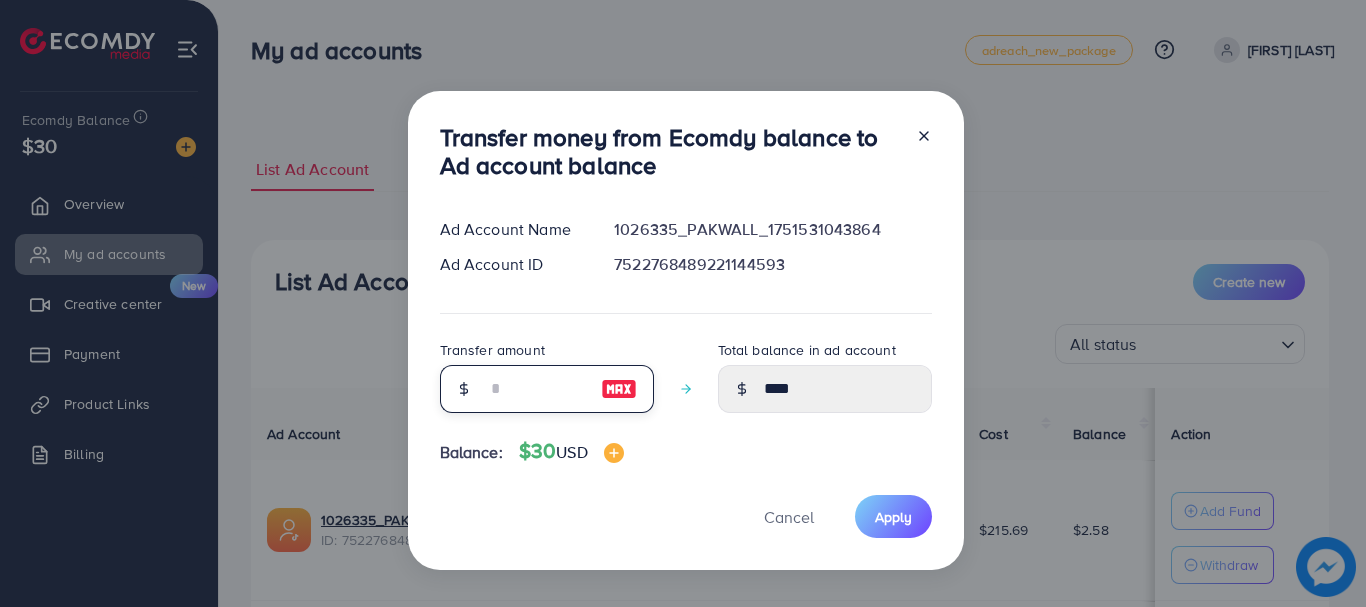 click at bounding box center (536, 389) 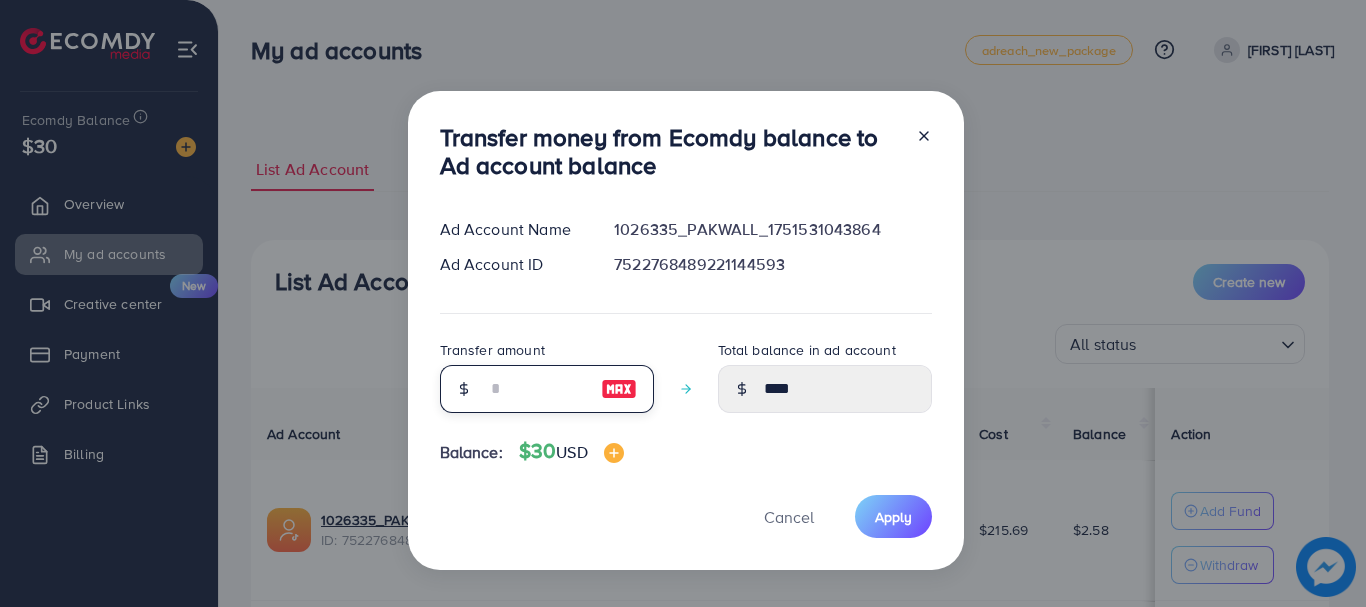 type on "*" 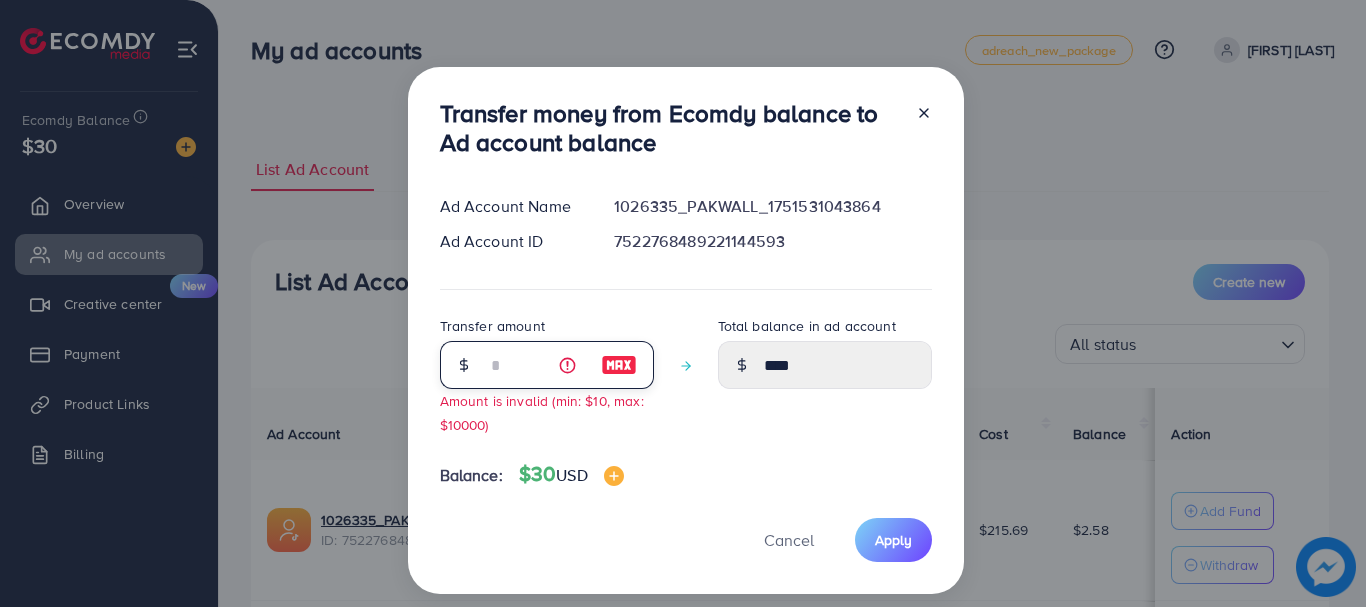 type on "****" 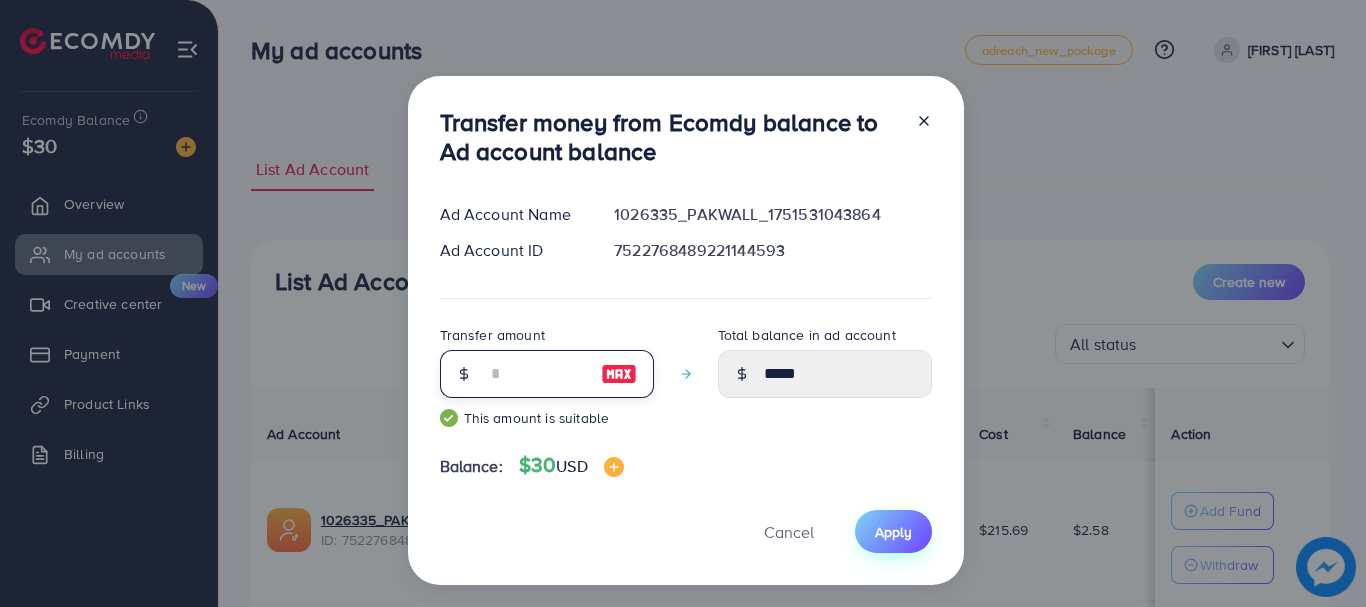type on "**" 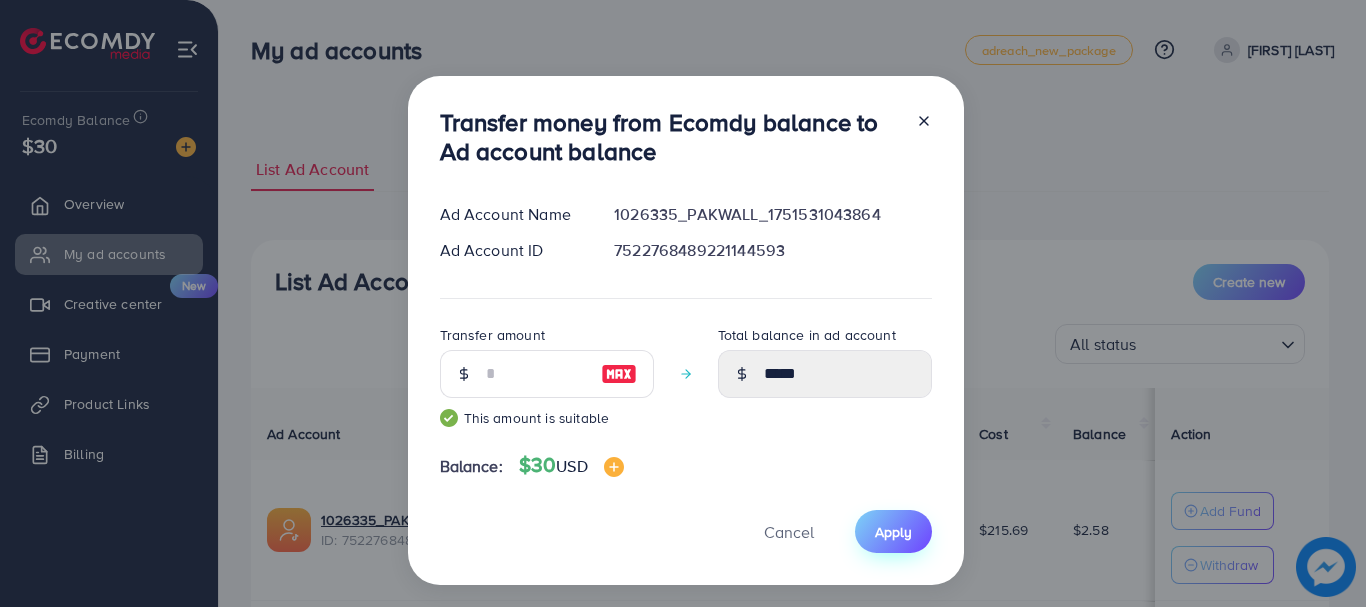 click on "Apply" at bounding box center [893, 532] 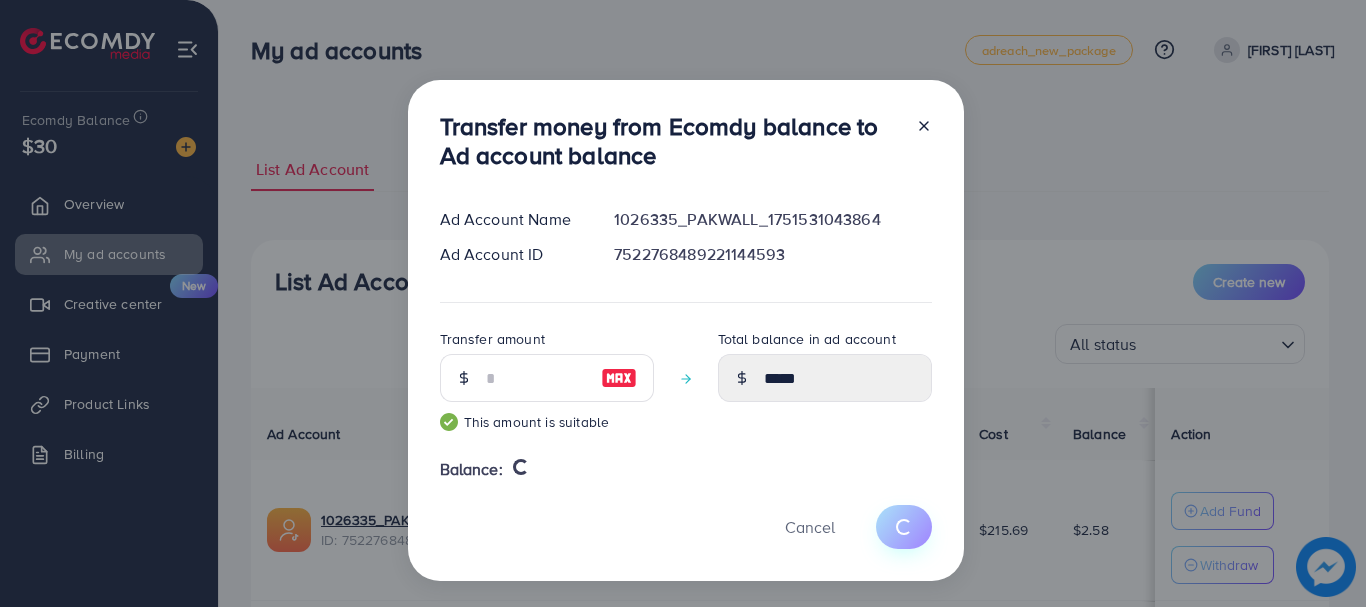 type 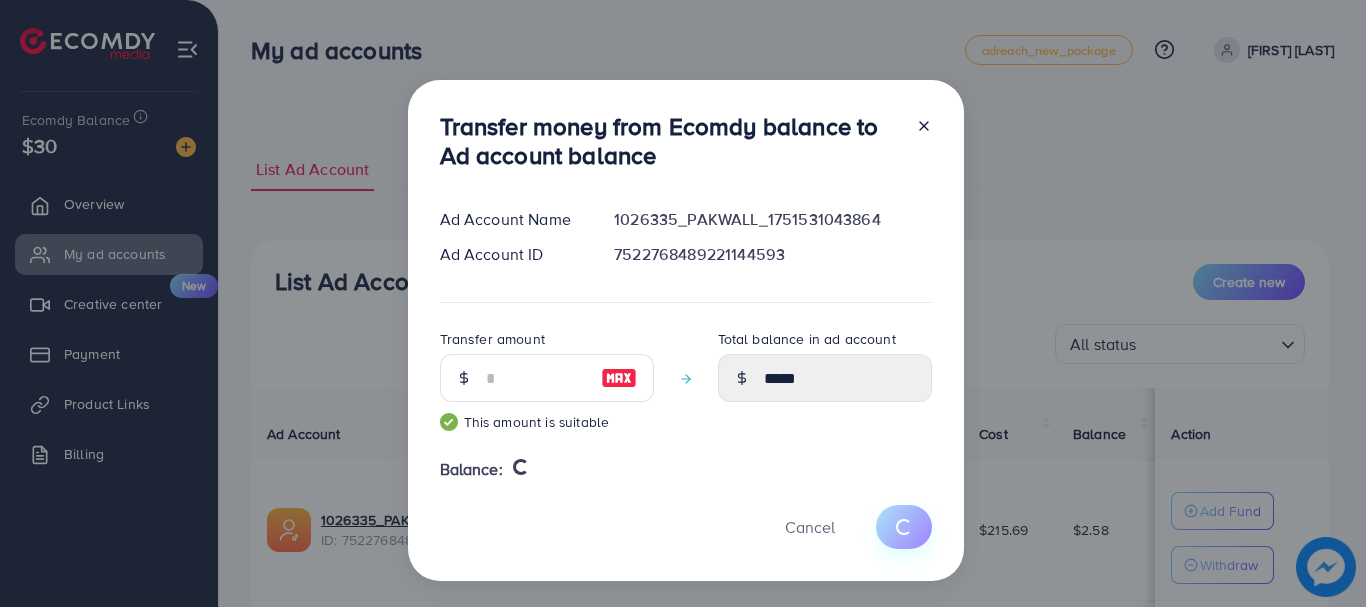 type on "****" 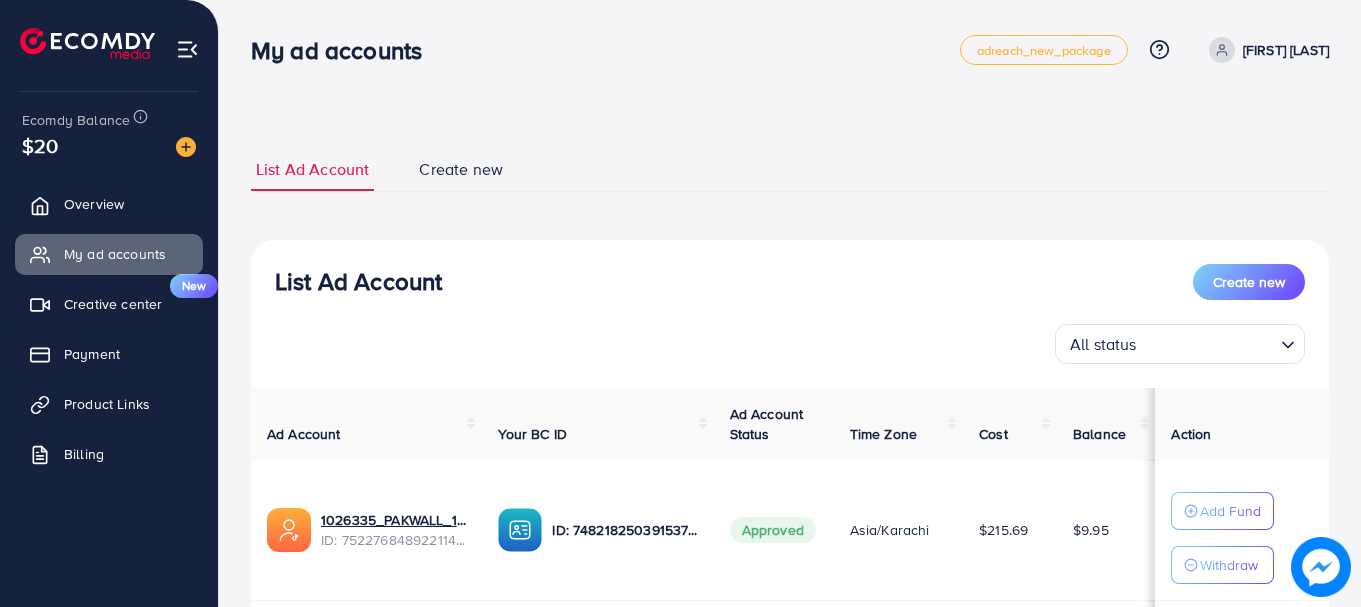 scroll, scrollTop: 0, scrollLeft: 0, axis: both 